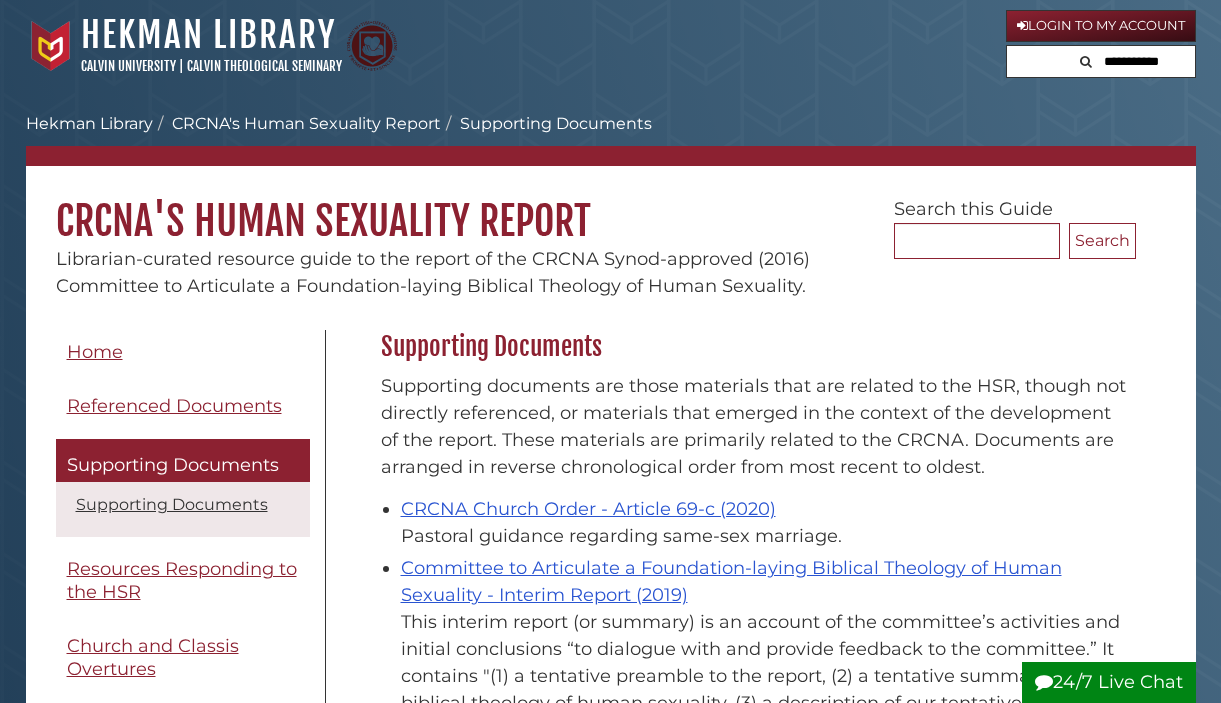 scroll, scrollTop: 0, scrollLeft: 0, axis: both 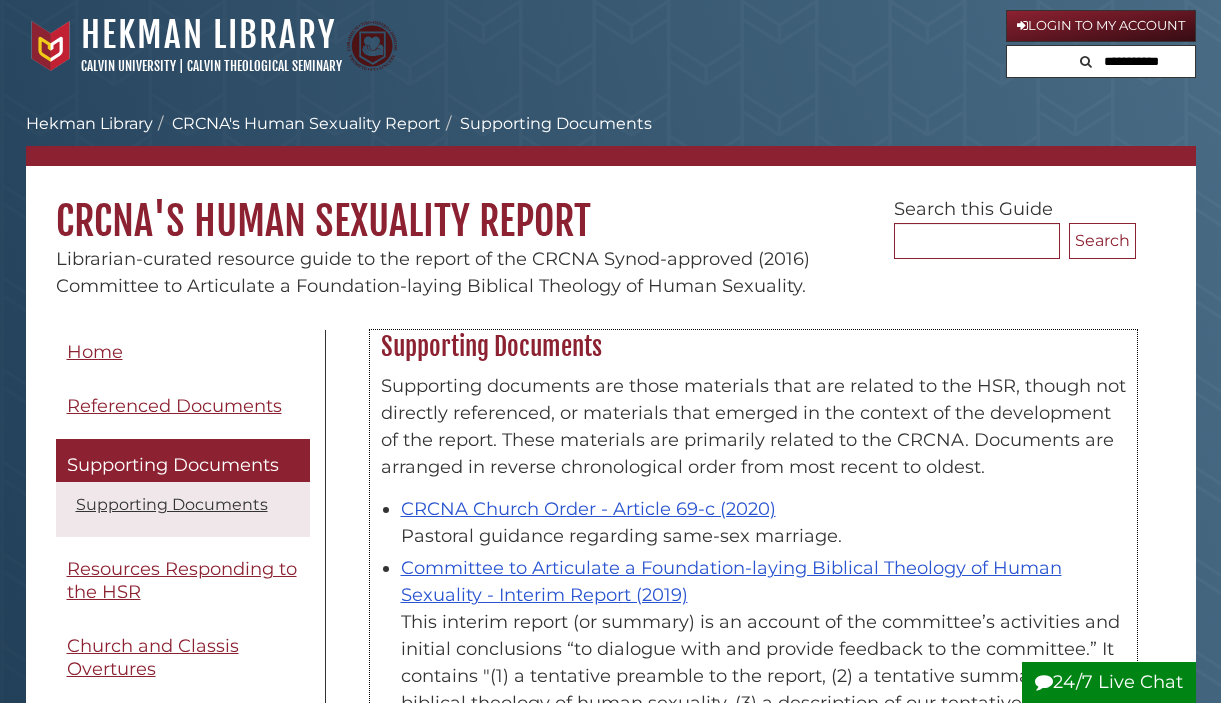 click on "Supporting documents are those materials that are related to the HSR, though not directly referenced, or materials that emerged in the context of the development of the report. These materials are primarily related to the CRCNA. Documents are arranged in reverse chronological order from most recent to oldest." at bounding box center [753, 427] 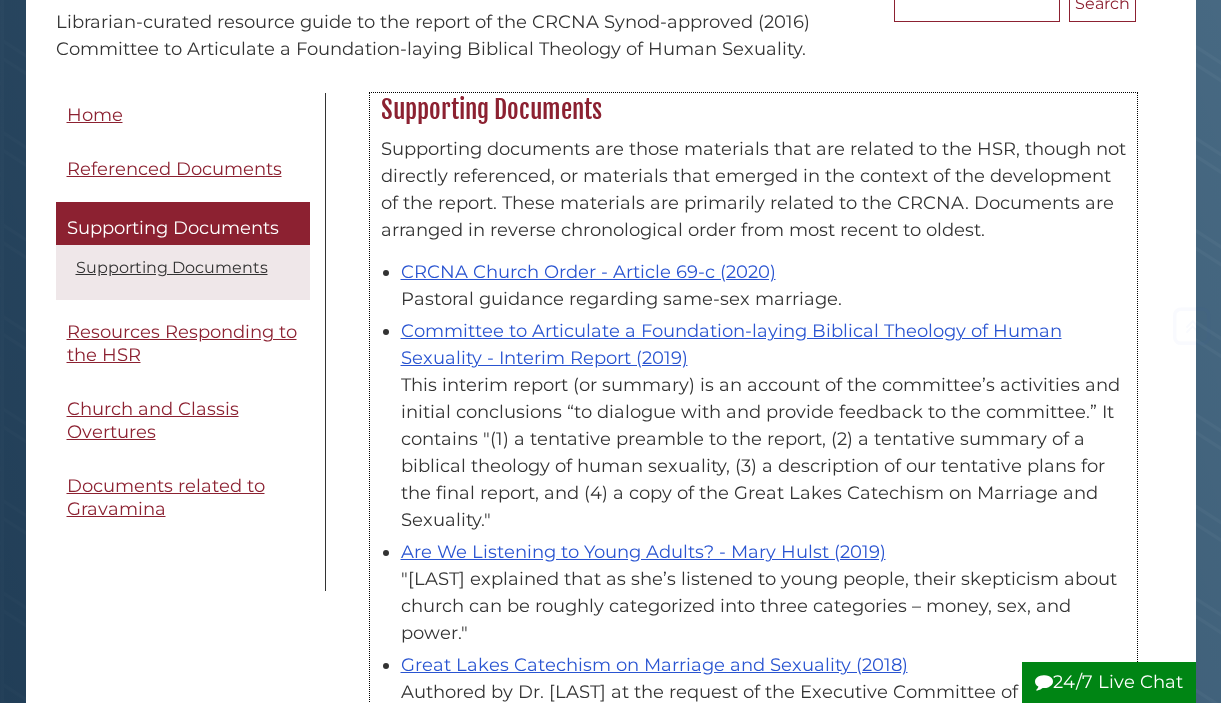 scroll, scrollTop: 240, scrollLeft: 0, axis: vertical 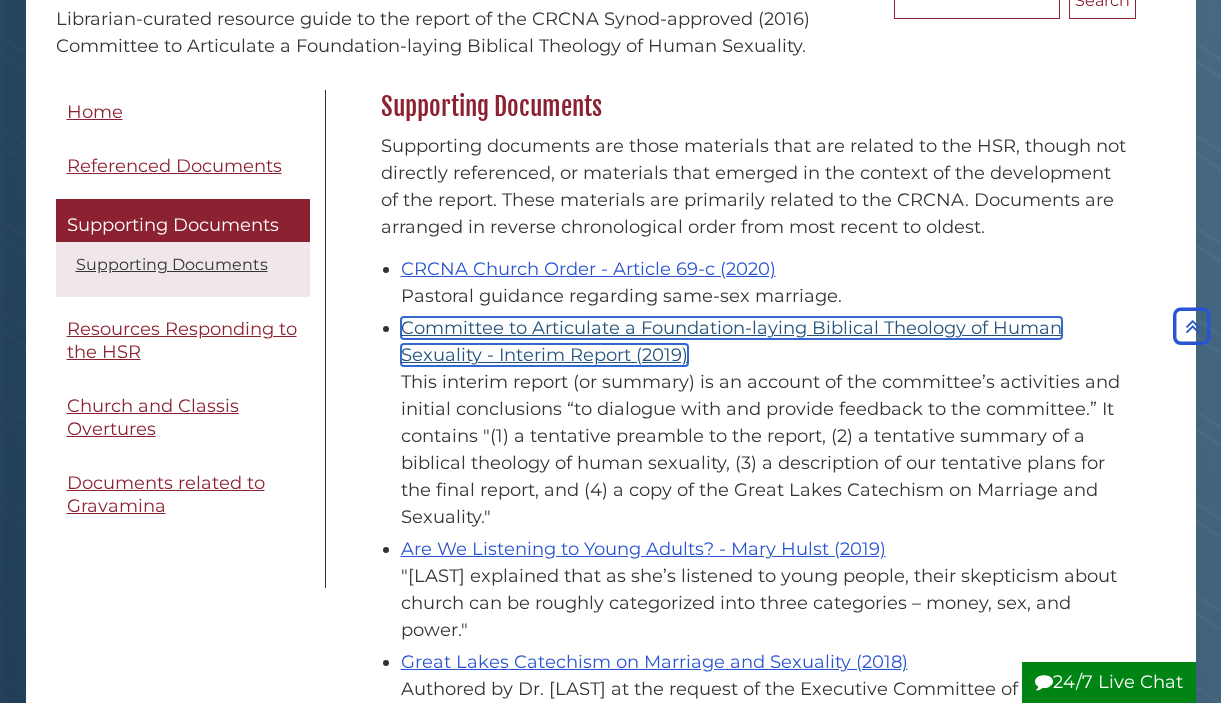 click on "Committee to Articulate a Foundation-laying Biblical Theology of Human Sexuality - Interim Report (2019)" at bounding box center (731, 341) 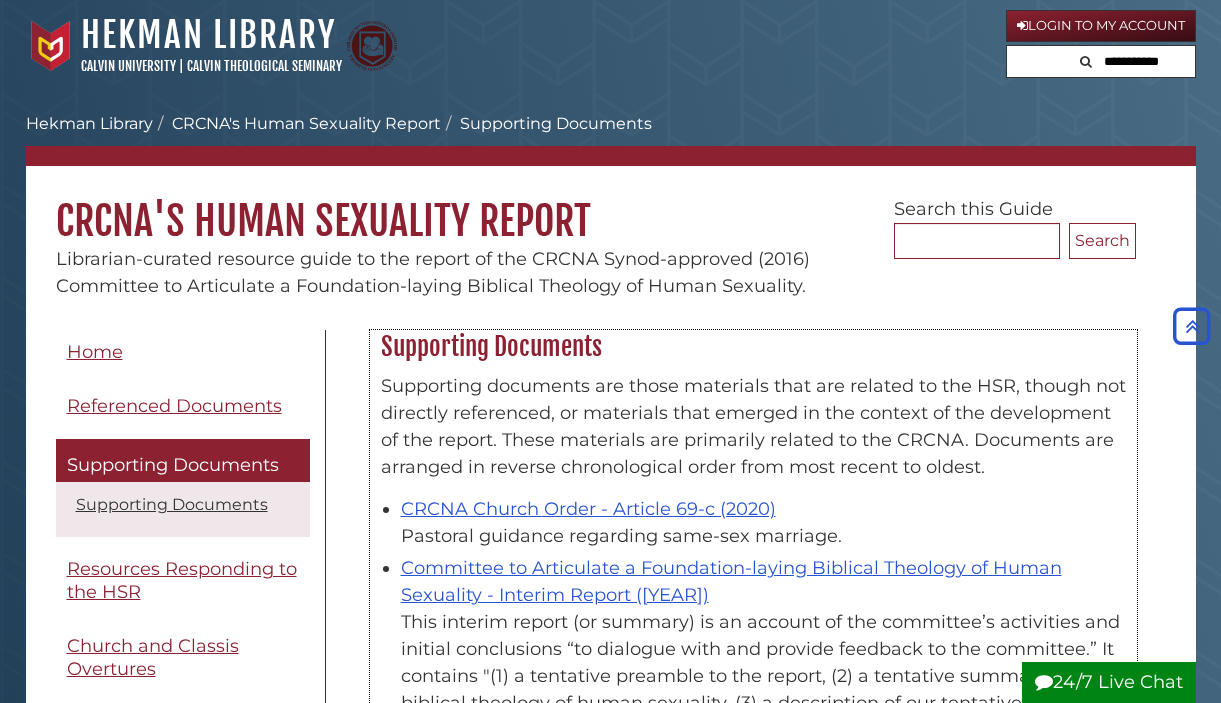 scroll, scrollTop: 240, scrollLeft: 0, axis: vertical 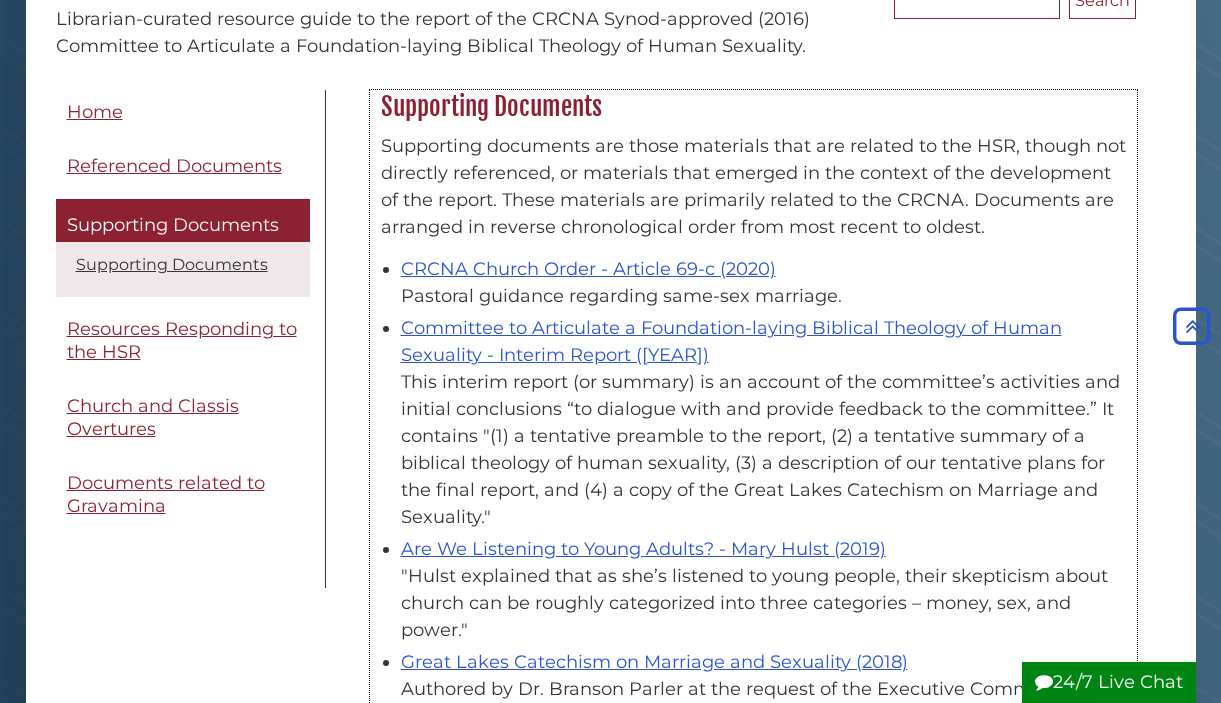 click on "This interim report (or summary) is an account of the committee’s activities and initial conclusions “to dialogue with and provide feedback to the committee.” It contains "(1) a tentative preamble to the report, (2) a tentative summary of a biblical theology of human sexuality, (3) a description of our tentative plans for the final report, and (4) a copy of the Great Lakes Catechism on Marriage and Sexuality."" at bounding box center (763, 450) 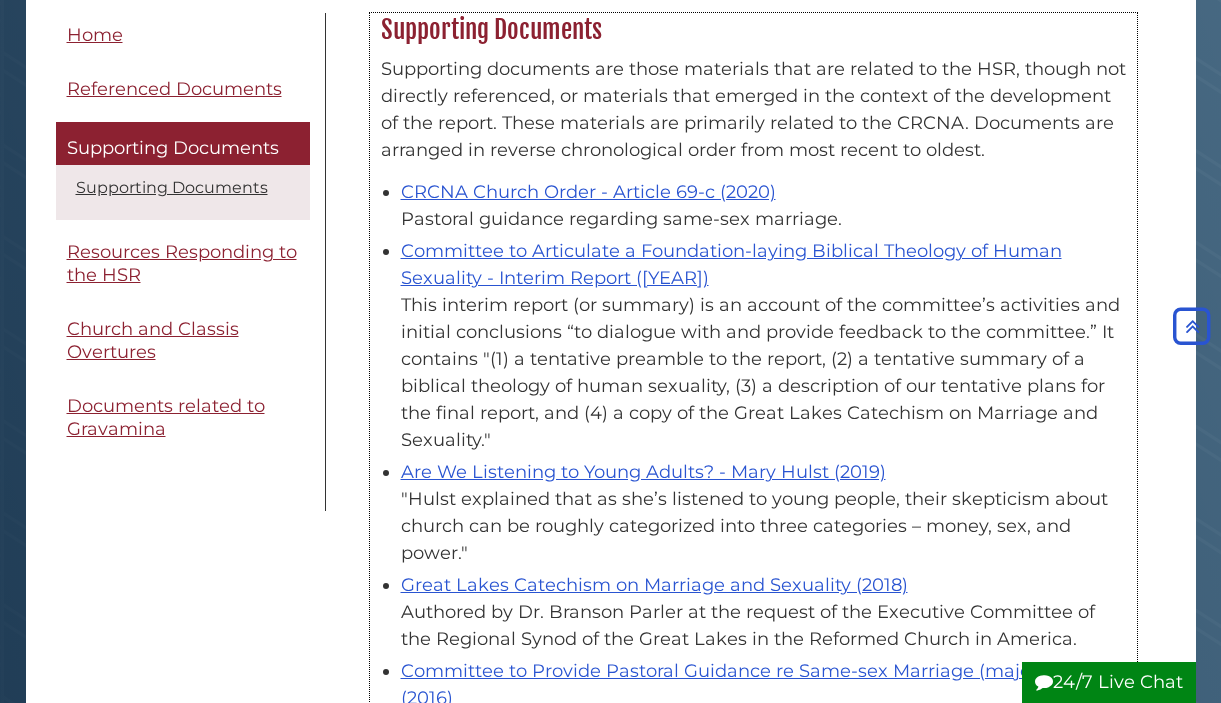 scroll, scrollTop: 320, scrollLeft: 0, axis: vertical 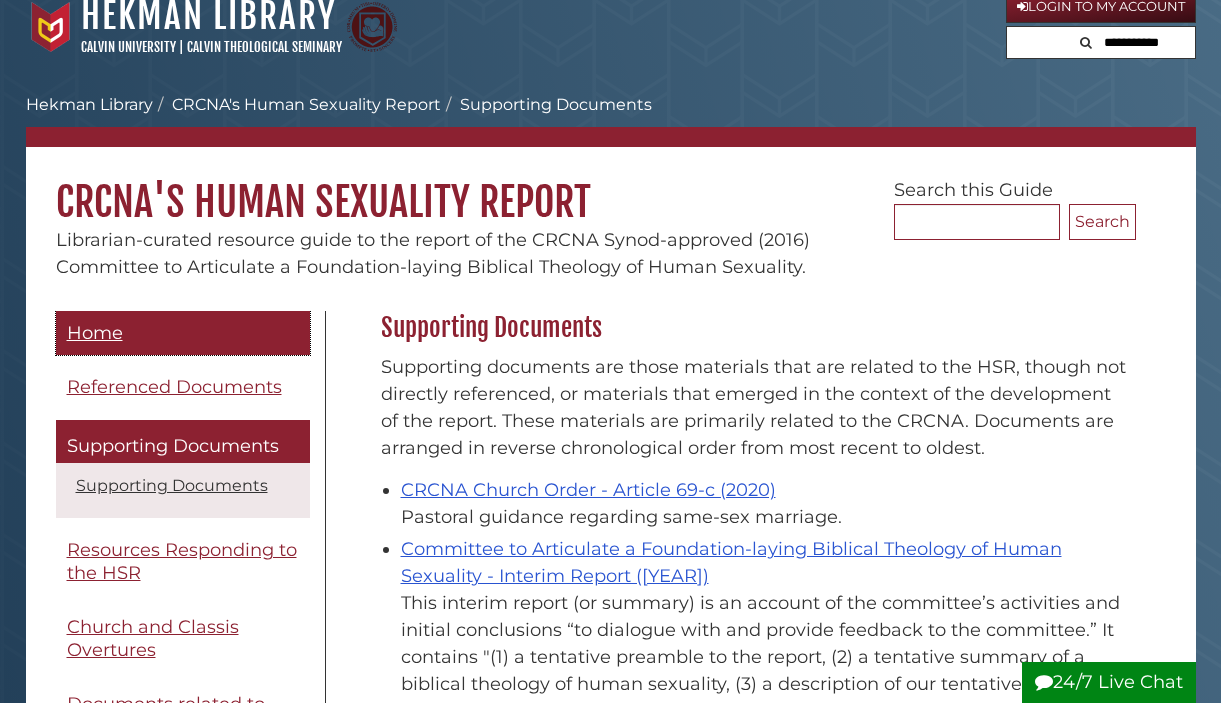 click on "Home" at bounding box center [183, 333] 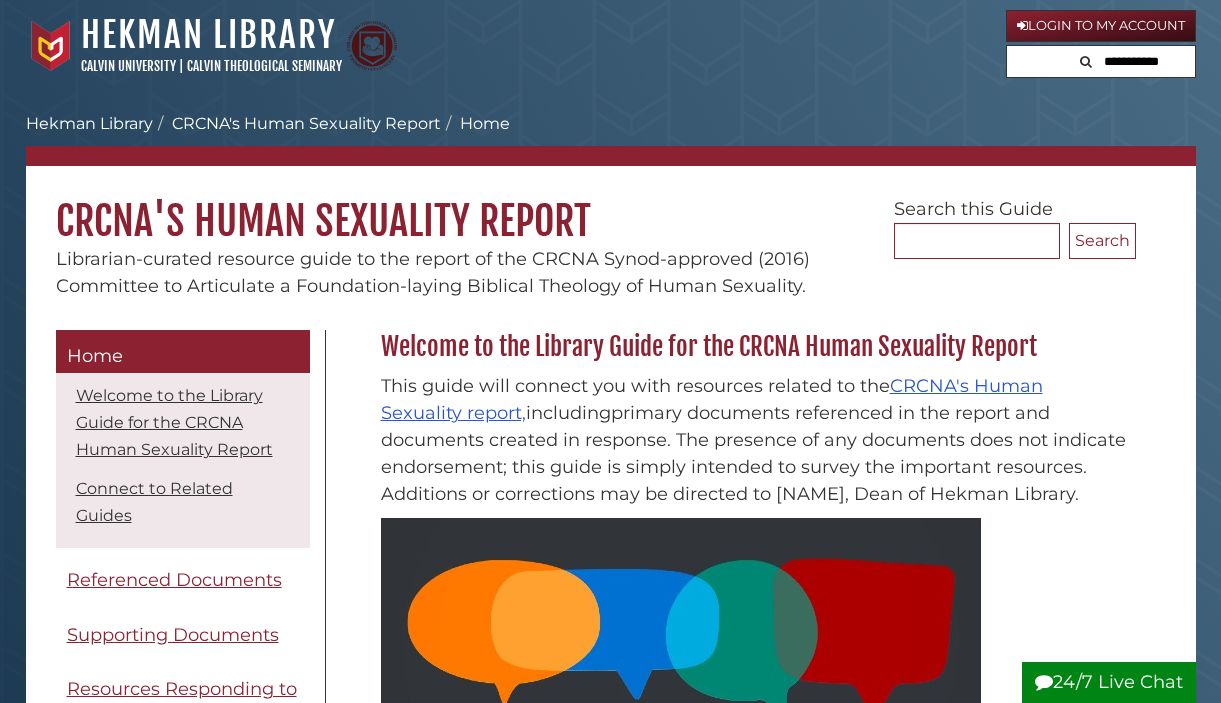scroll, scrollTop: 0, scrollLeft: 0, axis: both 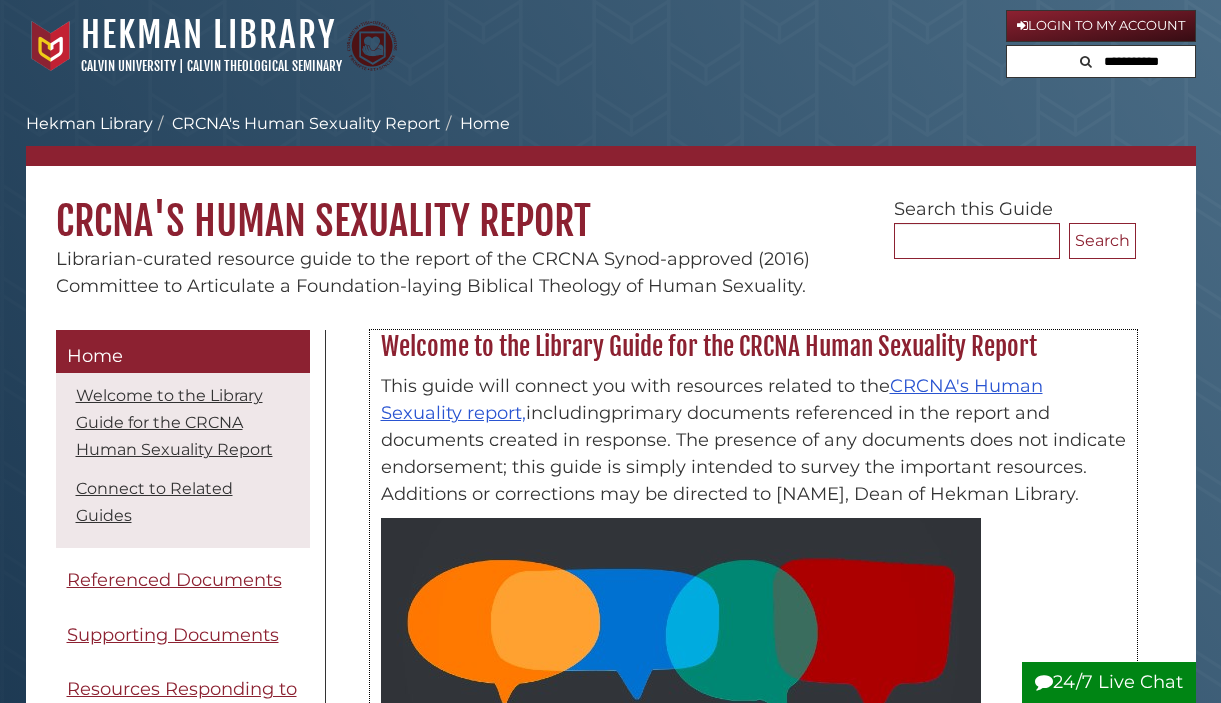 click on "primary documents referenced in the report and documents created in response. The presence of any documents does not indicate endorsement; this guide is simply intended to survey the important resources. Additions or corrections may be directed to David Malone, Dean of Hekman Library." at bounding box center (753, 453) 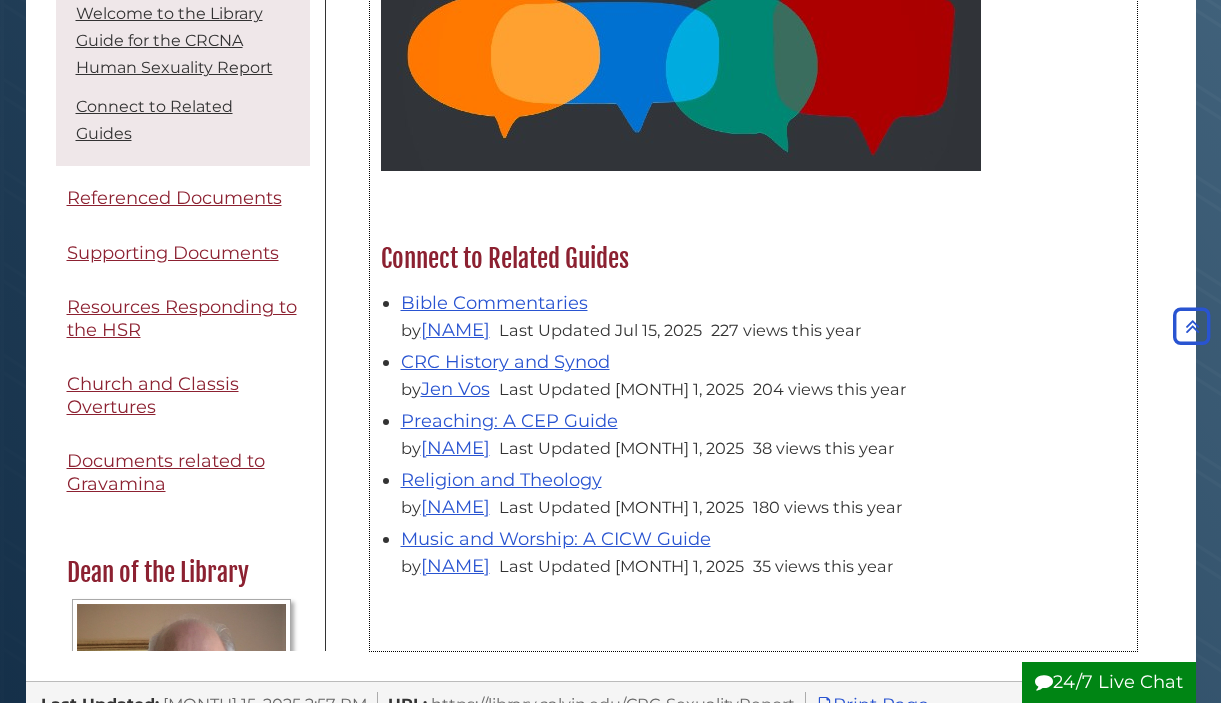 scroll, scrollTop: 560, scrollLeft: 0, axis: vertical 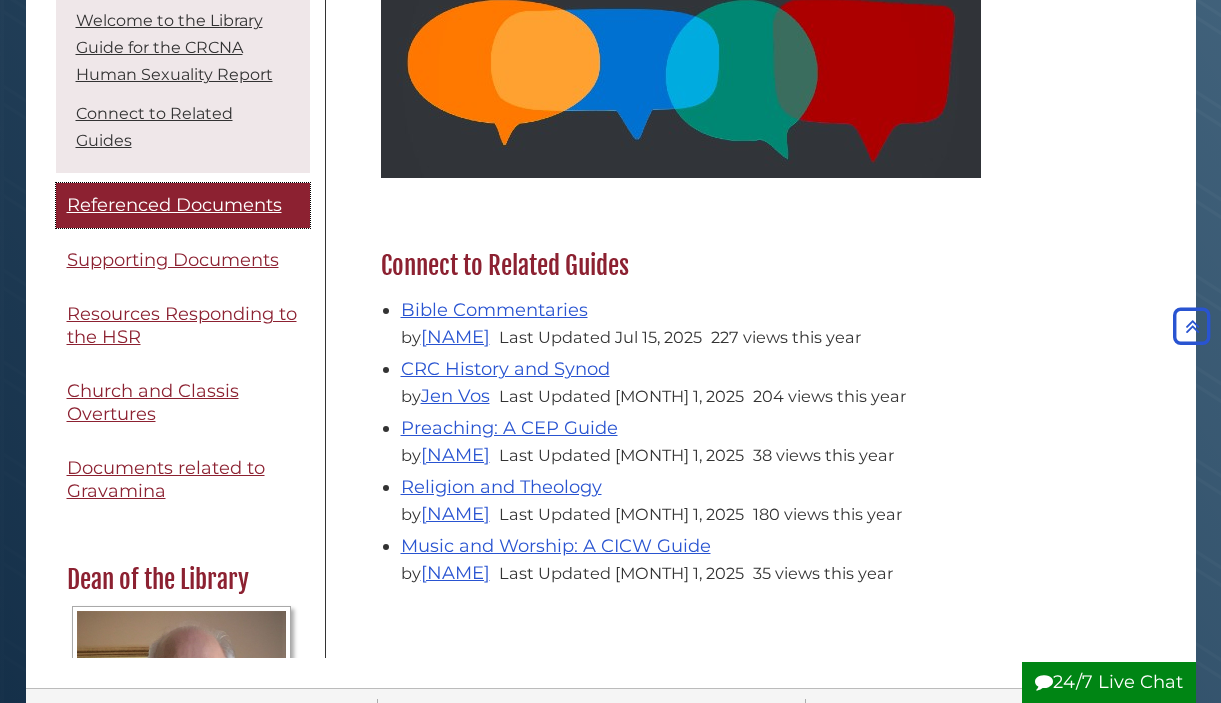 click on "Referenced Documents" at bounding box center (174, 205) 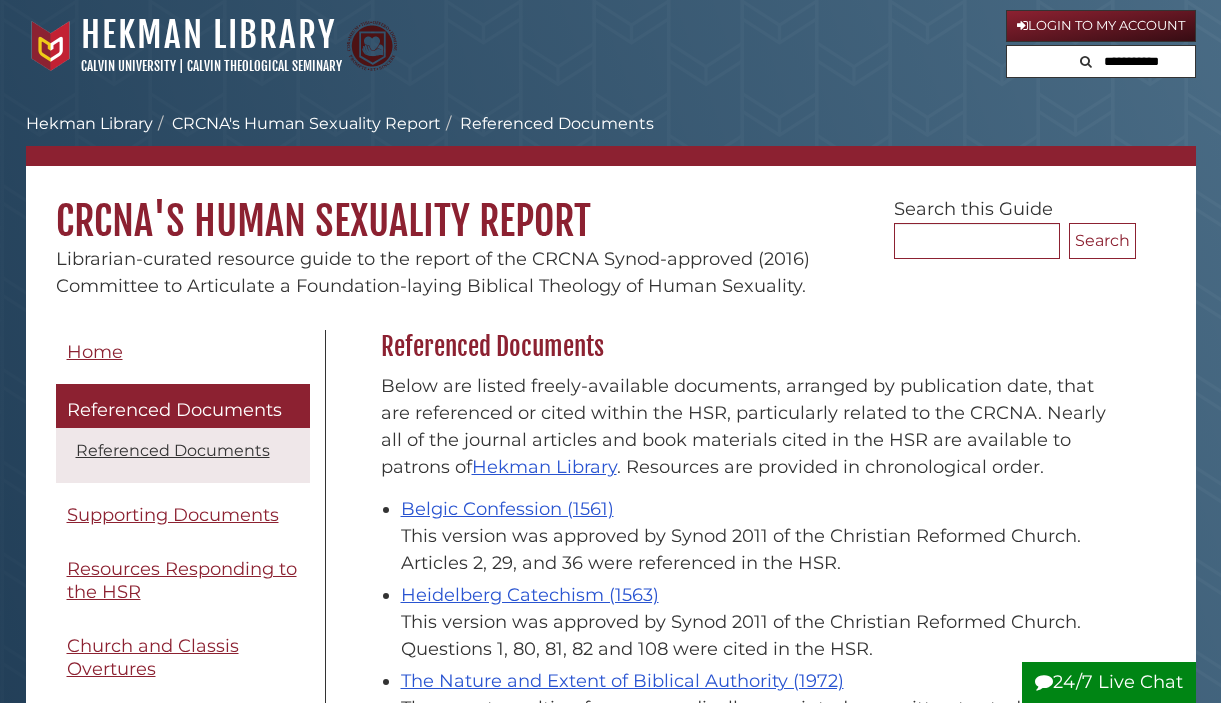 scroll, scrollTop: 0, scrollLeft: 0, axis: both 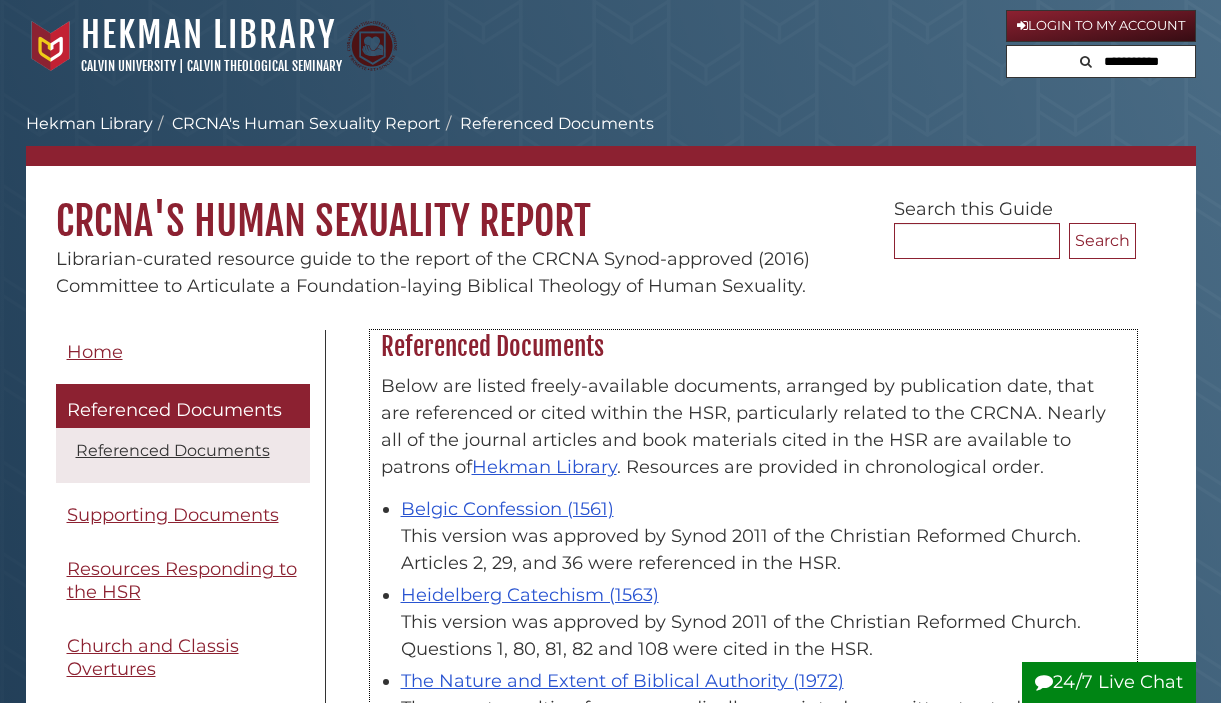 click on "Below are listed freely-available documents, arranged by publication date, that are referenced or cited within the HSR, particularly related to the CRCNA. Nearly all of the journal articles and book materials cited in the HSR are available to patrons of  Hekman Library . Resources are provided in chronological order." at bounding box center [753, 427] 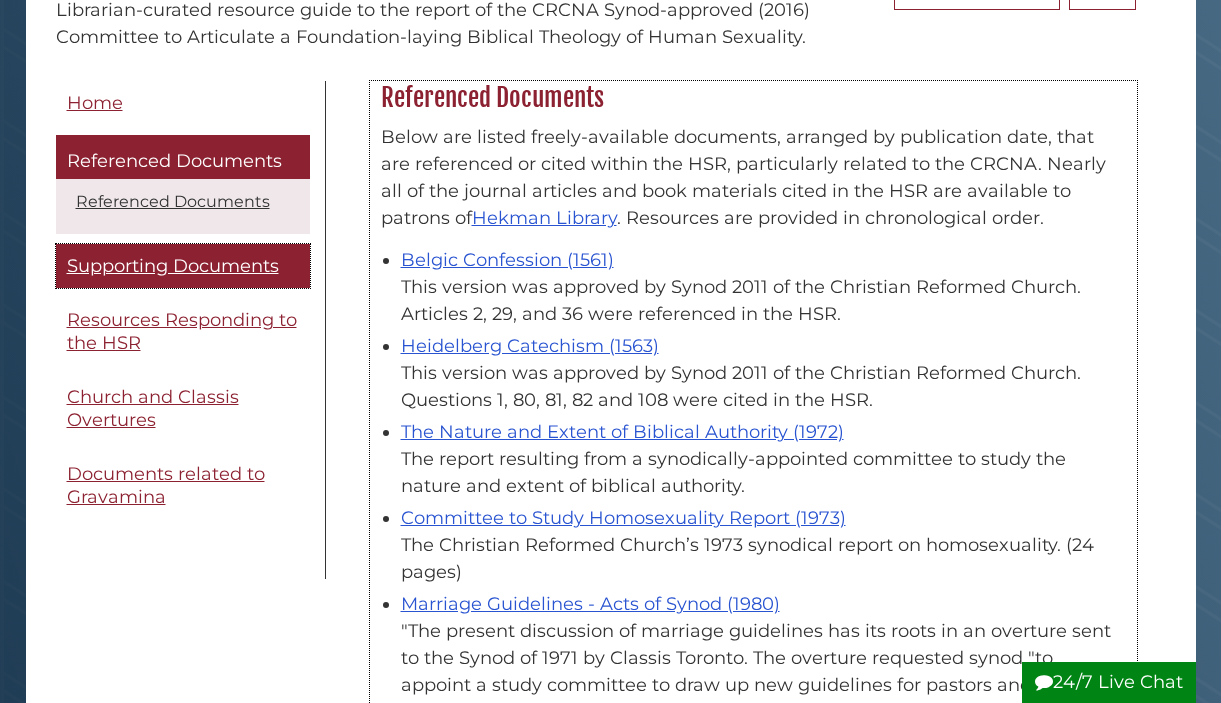 scroll, scrollTop: 280, scrollLeft: 0, axis: vertical 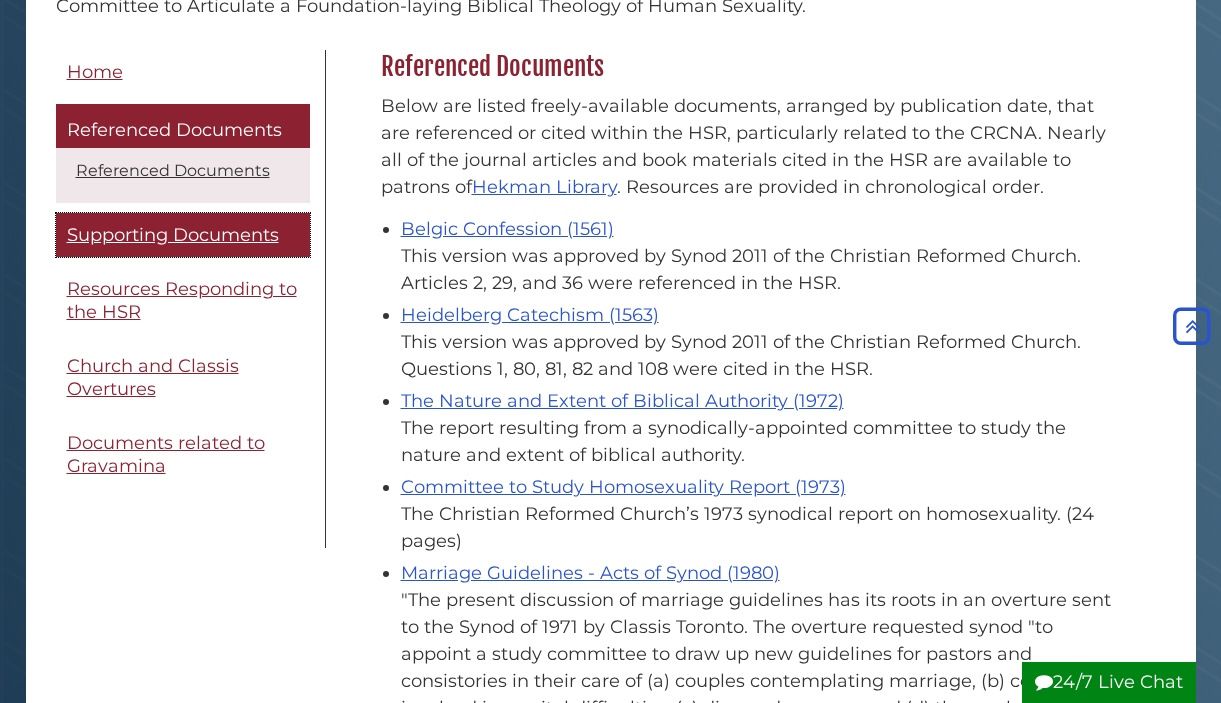 click on "Supporting Documents" at bounding box center [173, 235] 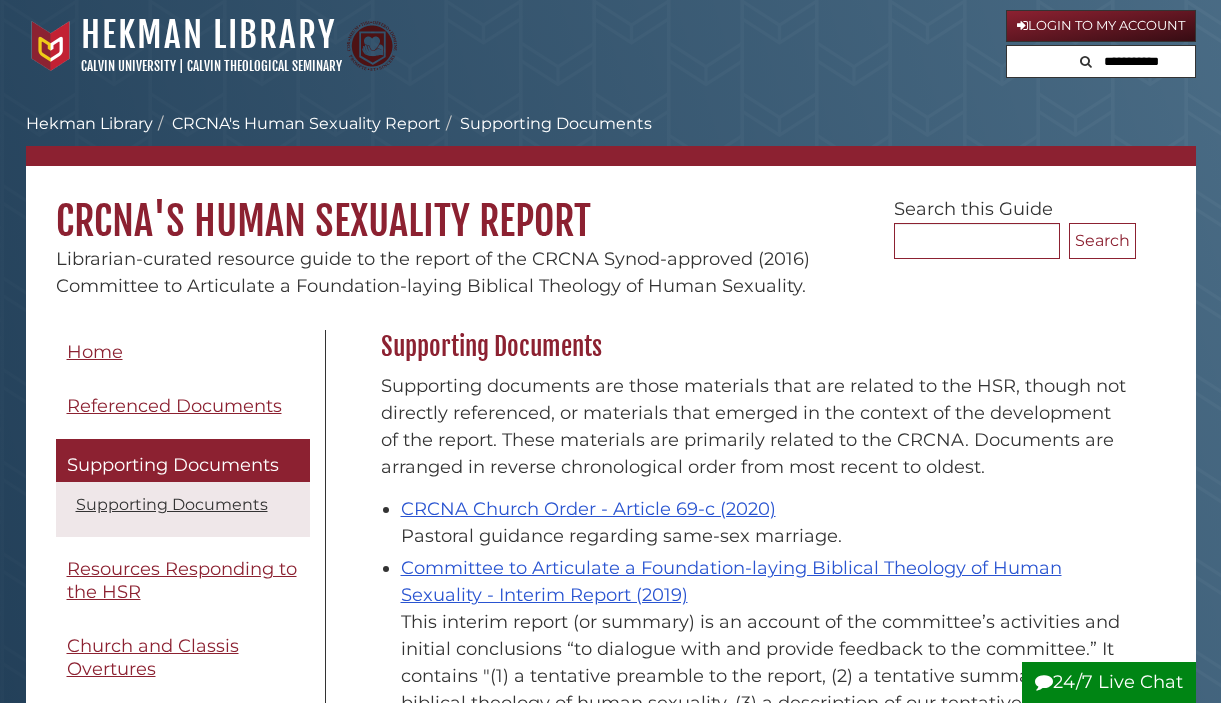 scroll, scrollTop: 0, scrollLeft: 0, axis: both 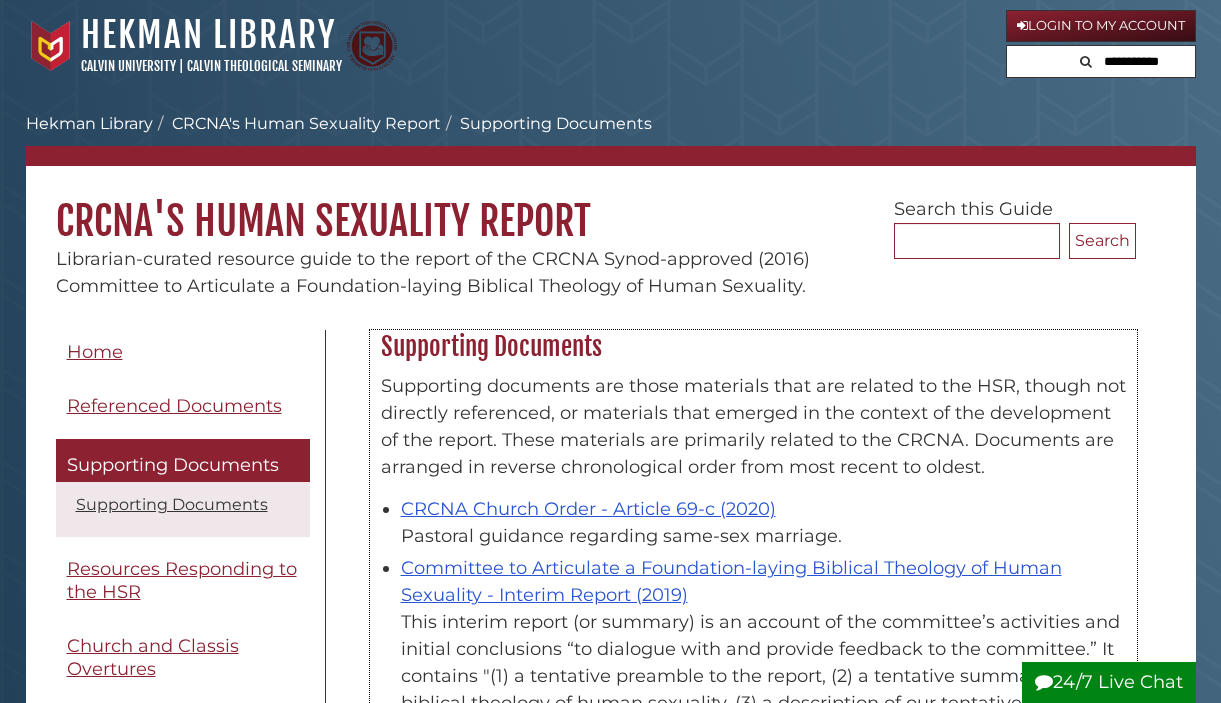 click on "Supporting documents are those materials that are related to the HSR, though not directly referenced, or materials that emerged in the context of the development of the report. These materials are primarily related to the CRCNA. Documents are arranged in reverse chronological order from most recent to oldest." at bounding box center (753, 427) 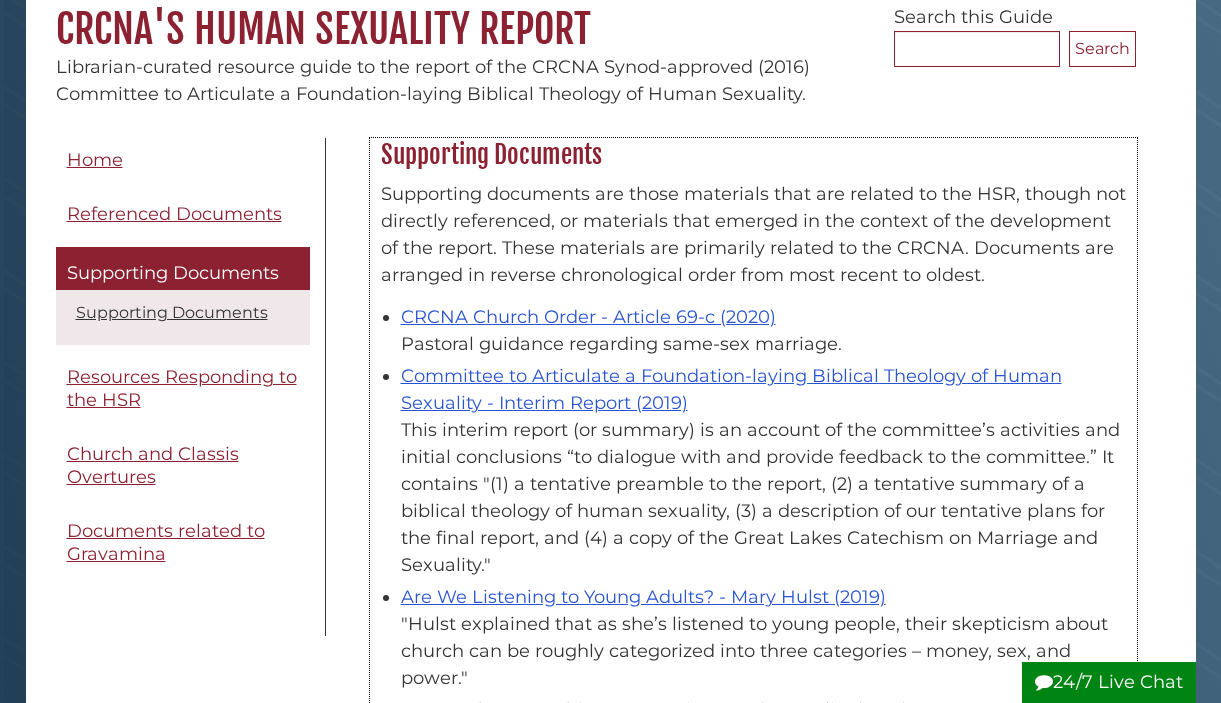 scroll, scrollTop: 200, scrollLeft: 0, axis: vertical 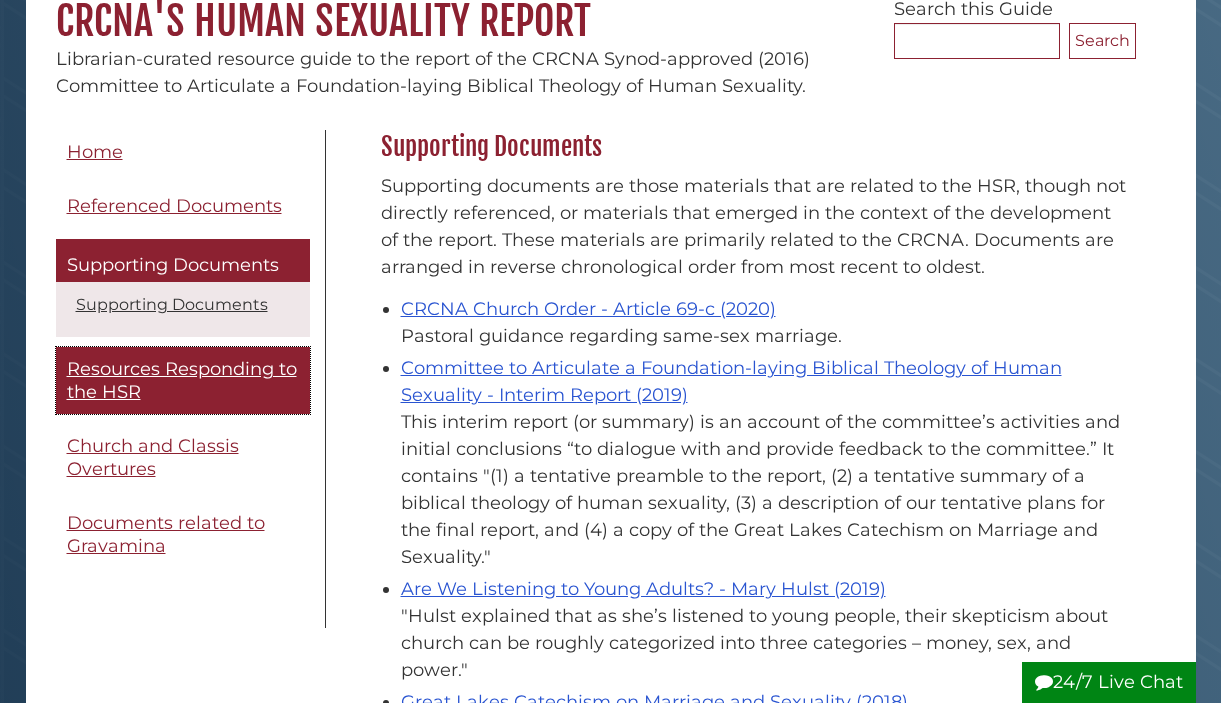 click on "Resources Responding to the HSR" at bounding box center (183, 380) 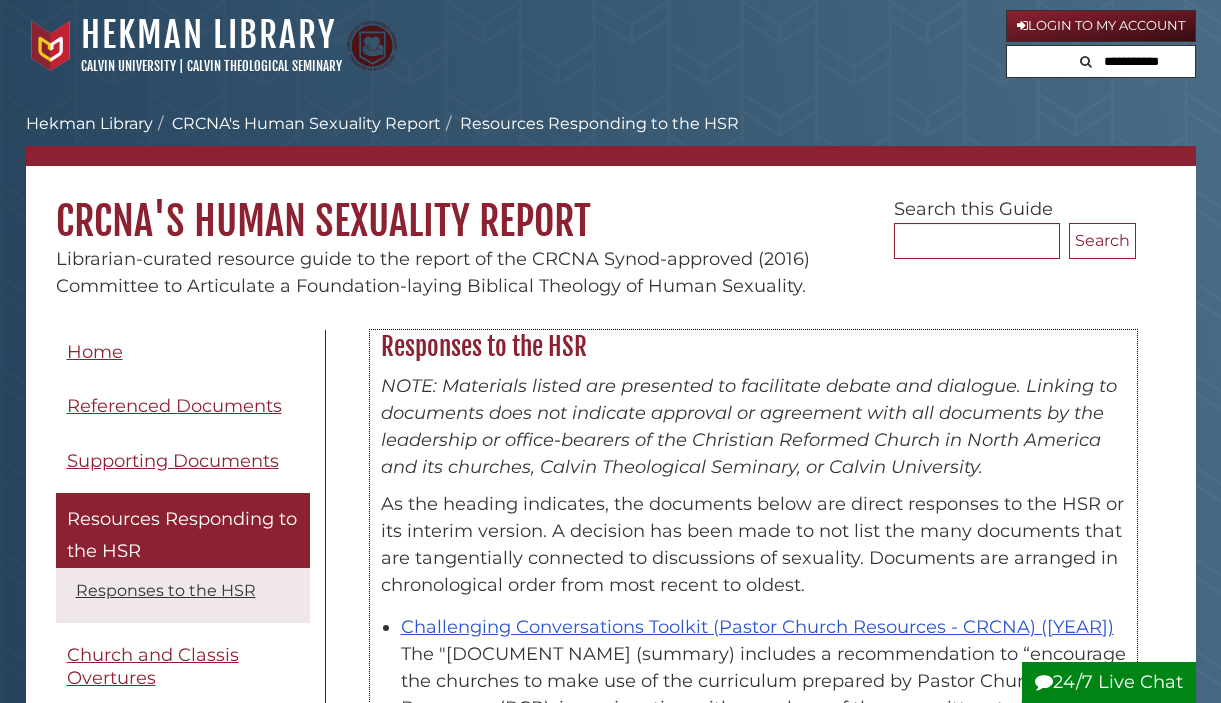 click on "NOTE: Materials listed are presented to facilitate debate and dialogue. Linking to documents does not indicate approval or agreement with all documents by the leadership or office-bearers of the Christian Reformed Church in North America and its churches, Calvin Theological Seminary, or Calvin University." at bounding box center [749, 426] 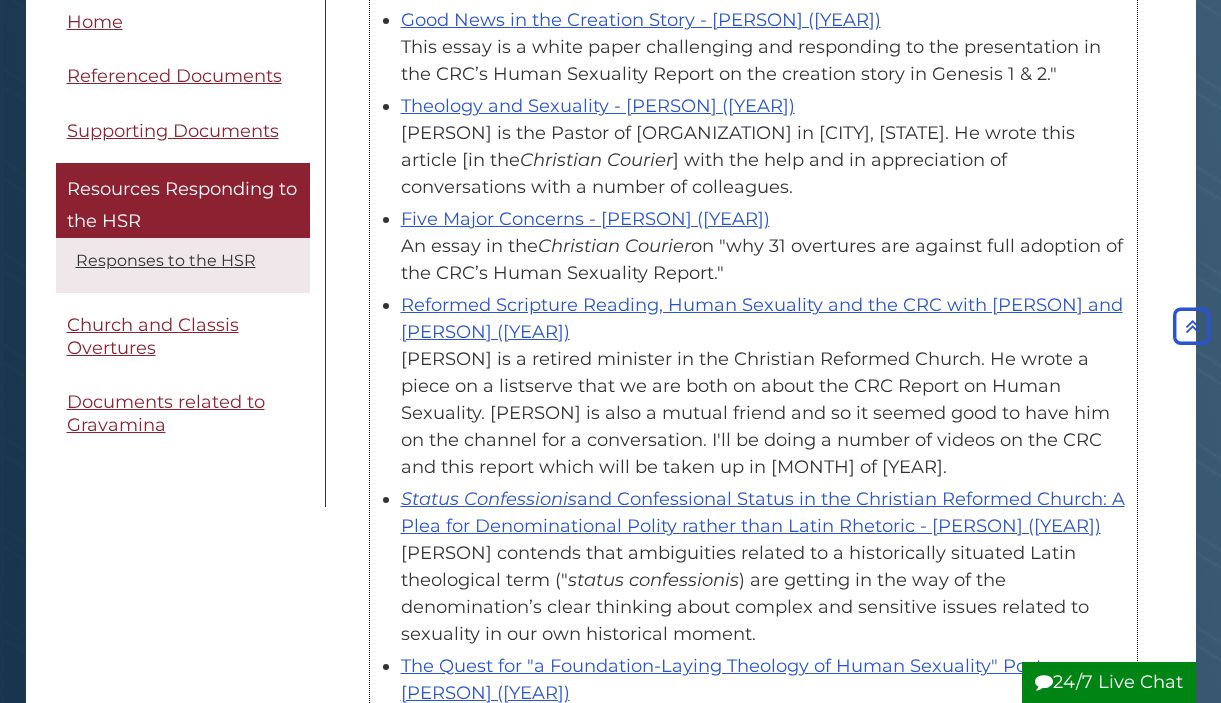 scroll, scrollTop: 2640, scrollLeft: 0, axis: vertical 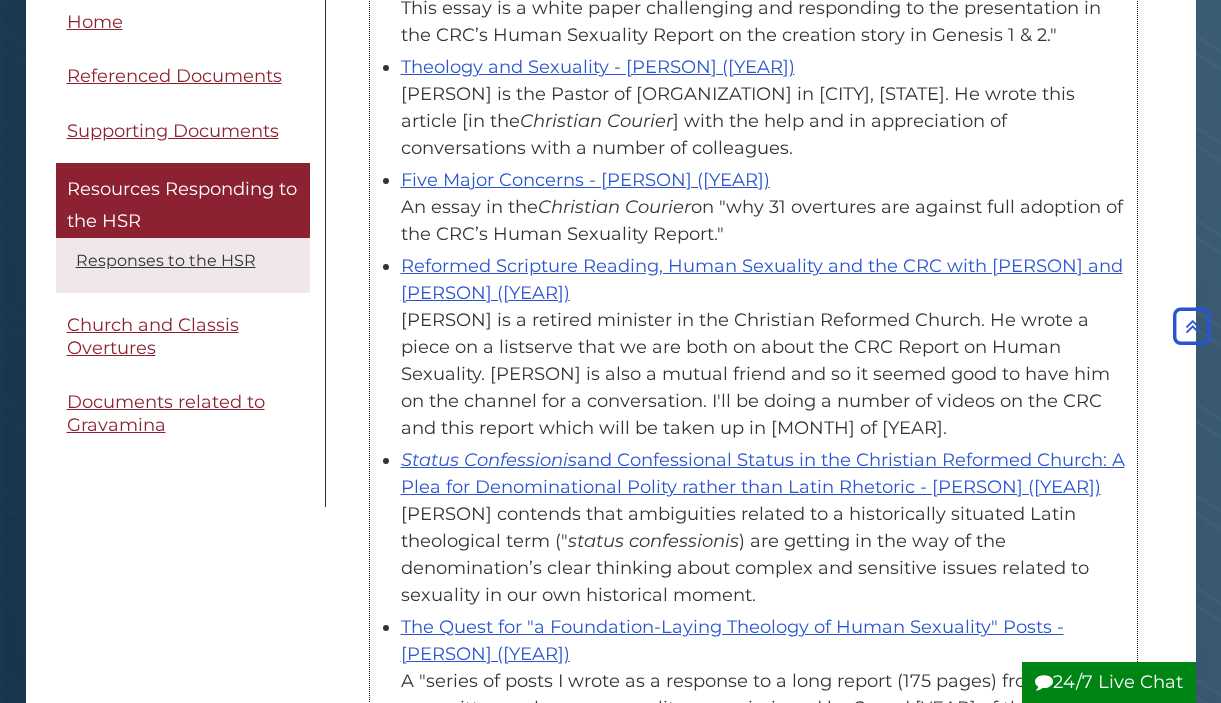 click on "[PERSON] contends that ambiguities related to a historically situated Latin theological term ( status confessionis ) are getting in the way of the denomination’s clear thinking about complex and sensitive issues related to sexuality in our own historical moment." at bounding box center [763, 555] 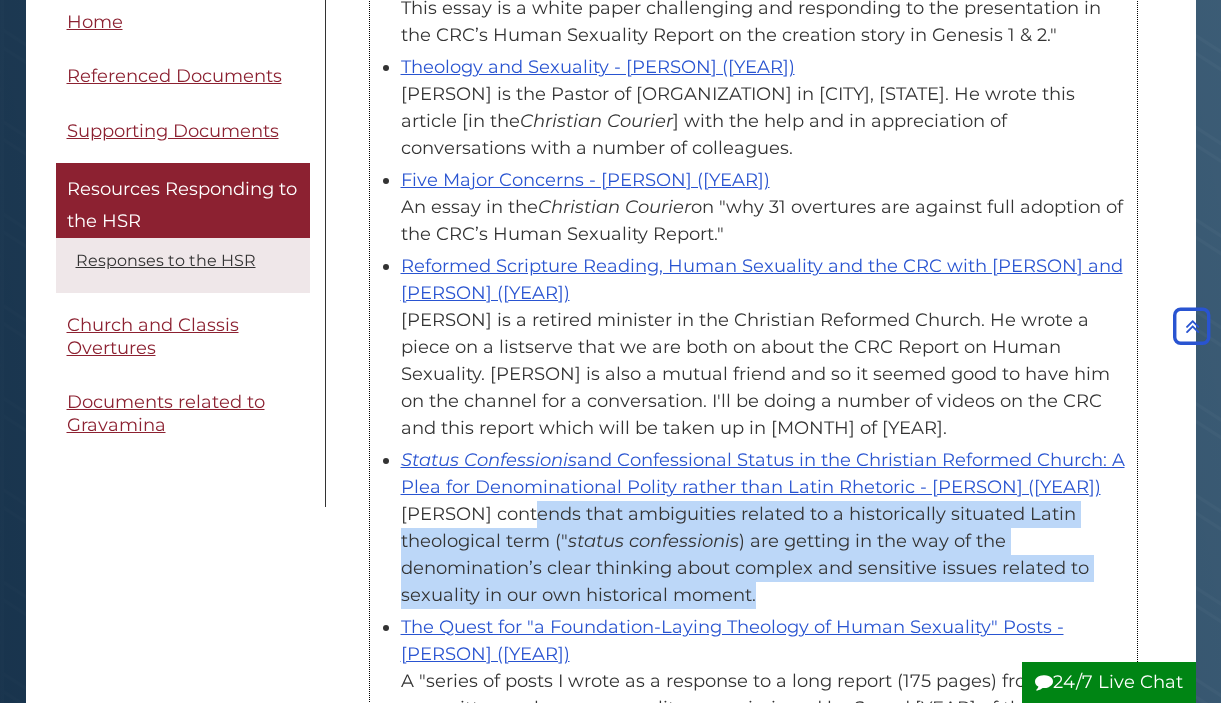click on "Lundberg contends that ambiguities related to a historically situated Latin theological term ( status confessionis ) are getting in the way of the denomination’s clear thinking about complex and sensitive issues related to sexuality in our own historical moment." at bounding box center (763, 555) 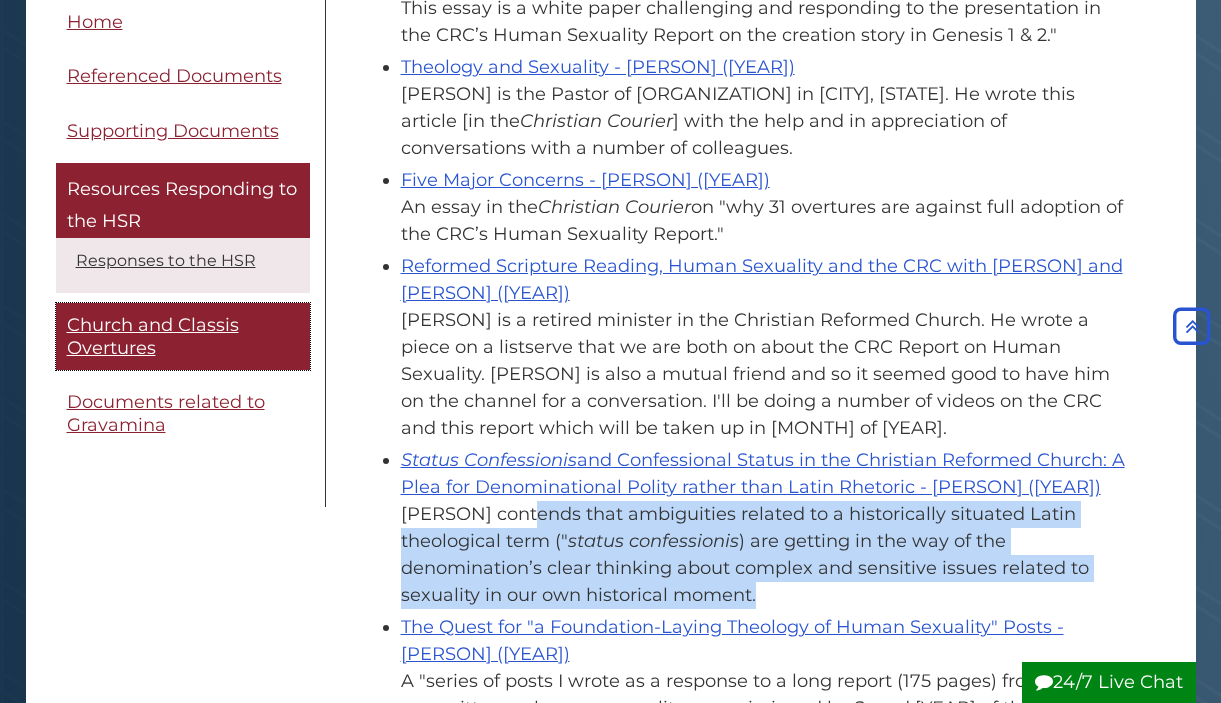 click on "Church and Classis Overtures" at bounding box center [153, 337] 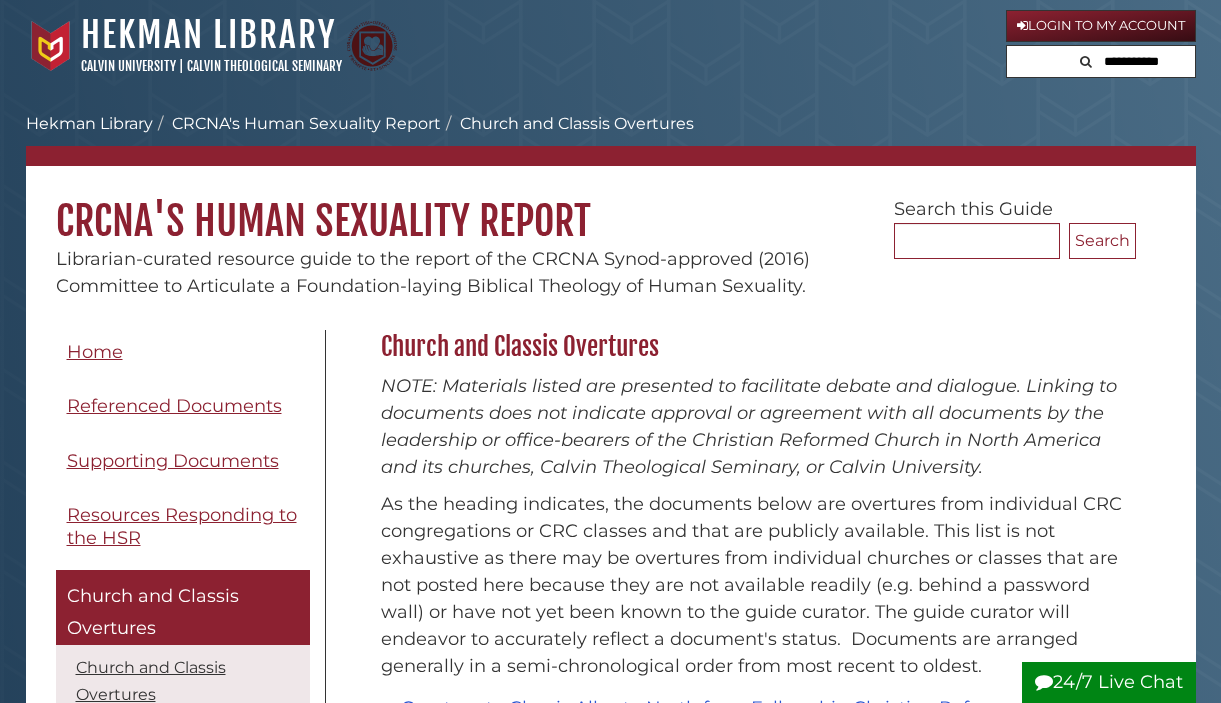 scroll, scrollTop: 0, scrollLeft: 0, axis: both 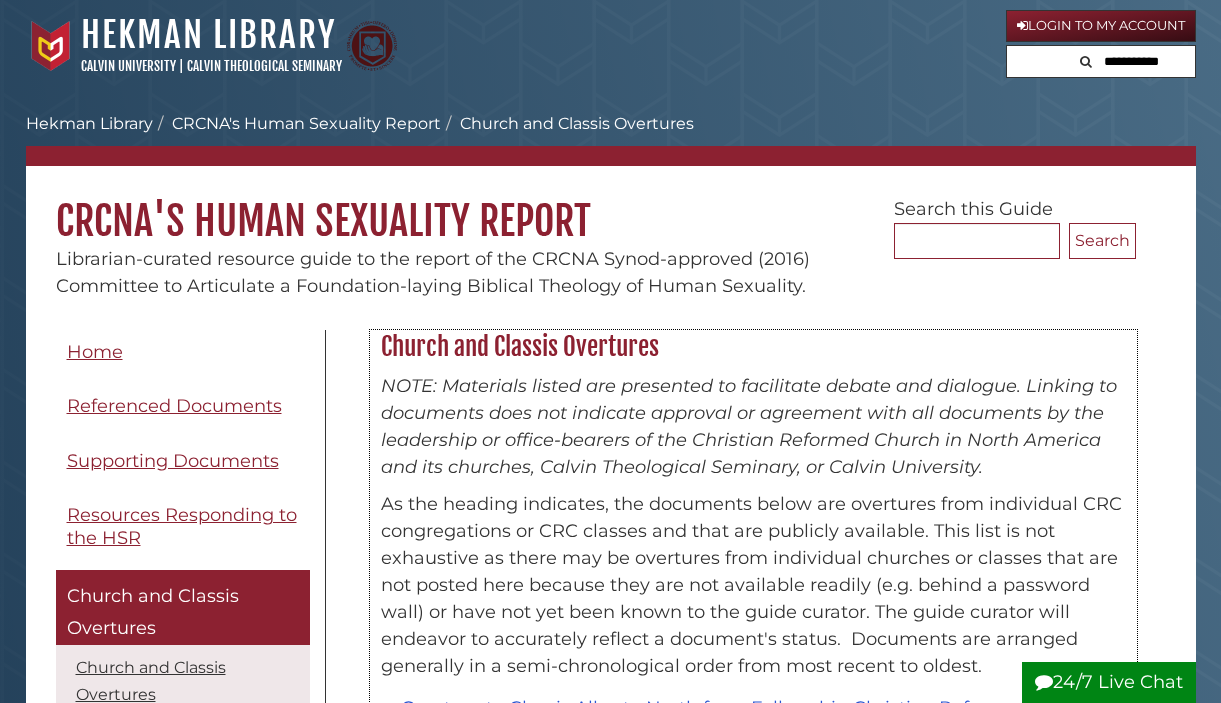 click on "As the heading indicates, the documents below are overtures from individual CRC congregations or CRC classes and that are publicly available. This list is not exhaustive as there may be overtures from individual churches or classes that are not posted here because they are not available readily (e.g. behind a password wall) or have not yet been known to the guide curator. The guide curator will endeavor to accurately reflect a document's status.  Documents are arranged generally in a semi-chronological order from most recent to oldest." at bounding box center (753, 585) 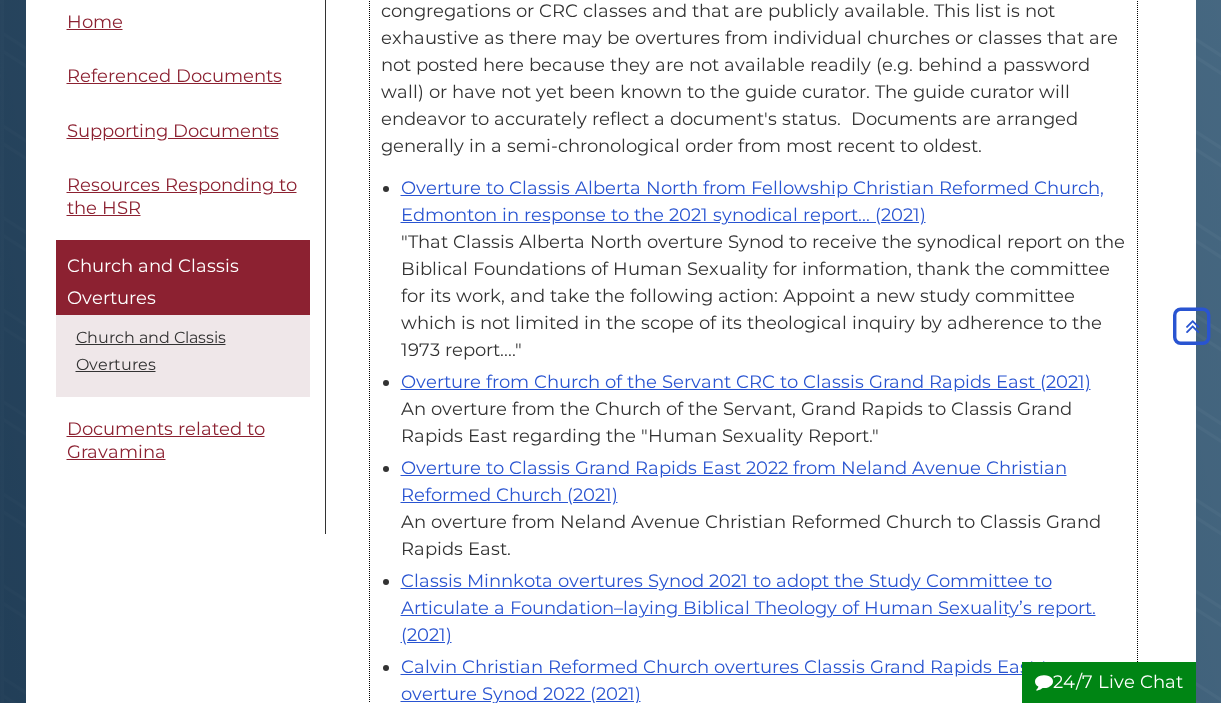 scroll, scrollTop: 560, scrollLeft: 0, axis: vertical 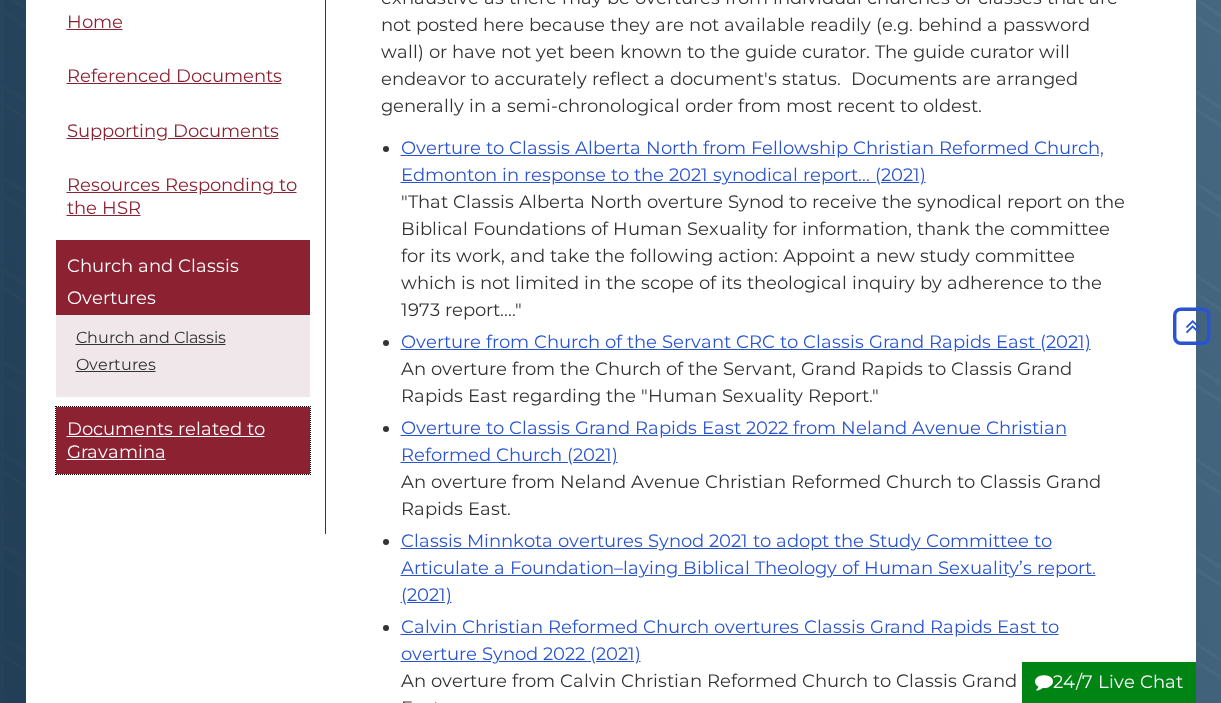 click on "Documents related to Gravamina" at bounding box center (166, 441) 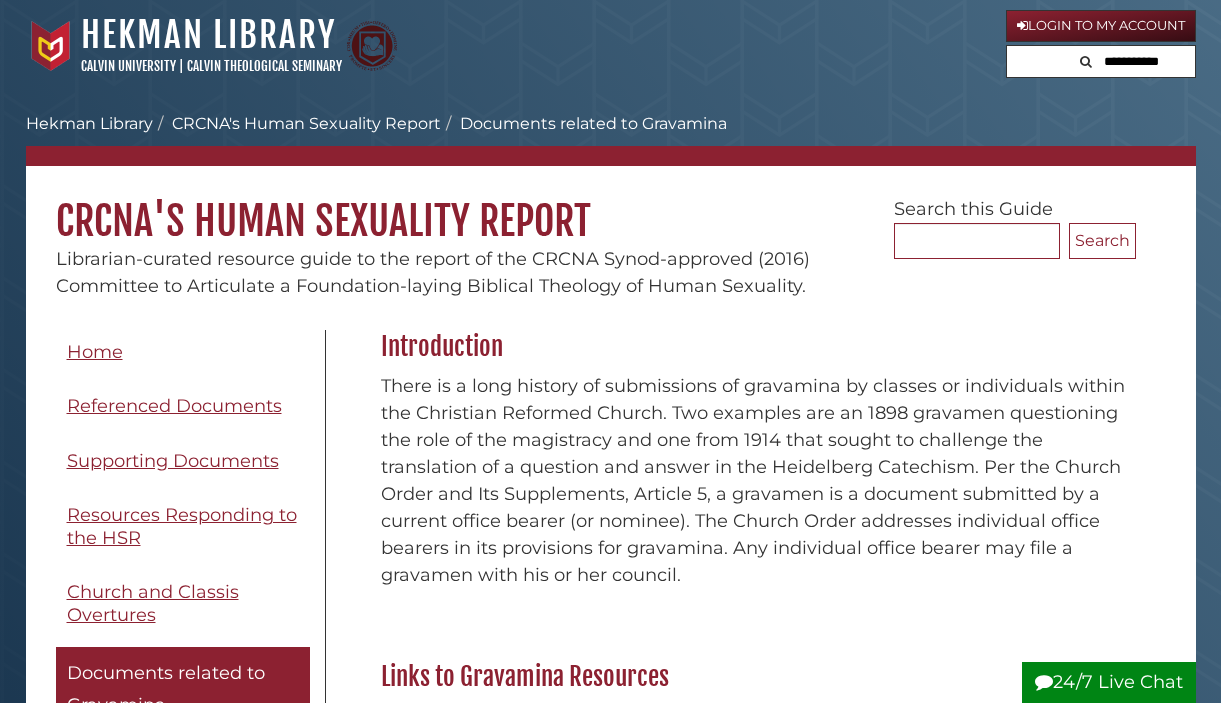 scroll, scrollTop: 0, scrollLeft: 0, axis: both 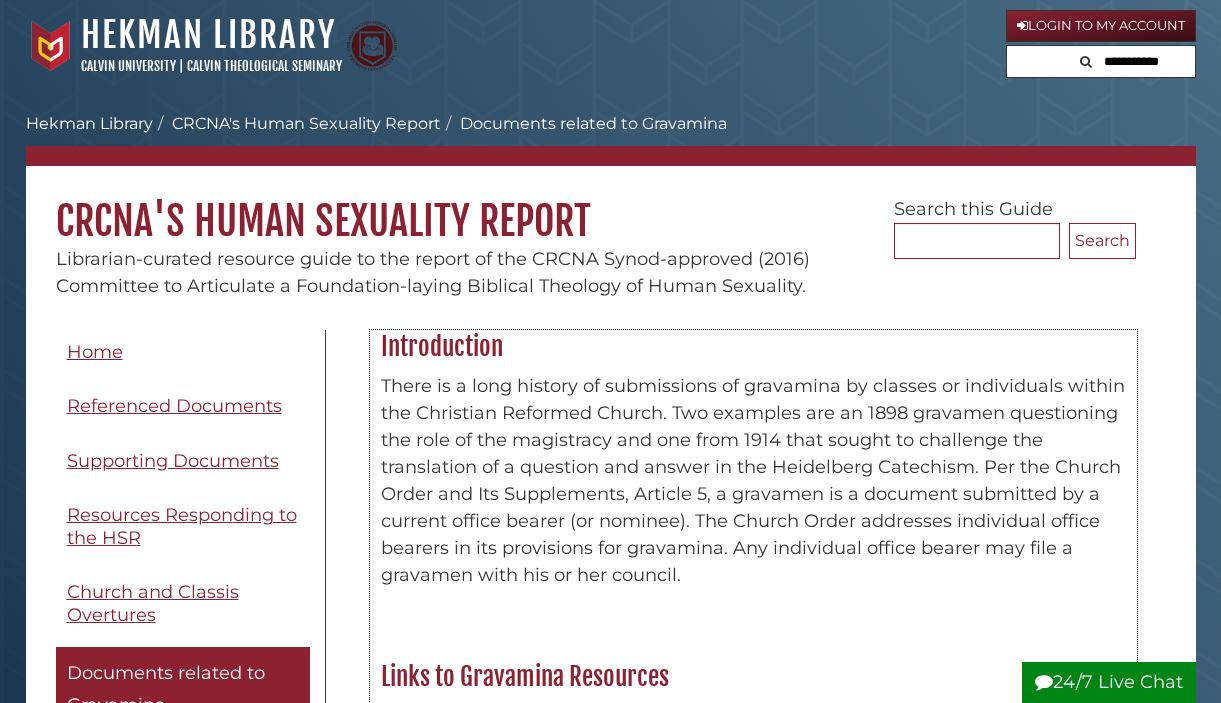 click on "There is a long history of submissions of gravamina by classes or individuals within the Christian Reformed Church. Two examples are an 1898 gravamen questioning the role of the magistracy and one from 1914 that sought to challenge the translation of a question and answer in the Heidelberg Catechism. Per the Church Order and Its Supplements, Article 5, a gravamen is a document submitted by a current office bearer (or nominee). The Church Order addresses individual office bearers in its provisions for gravamina. Any individual office bearer may file a gravamen with his or her council." at bounding box center (753, 481) 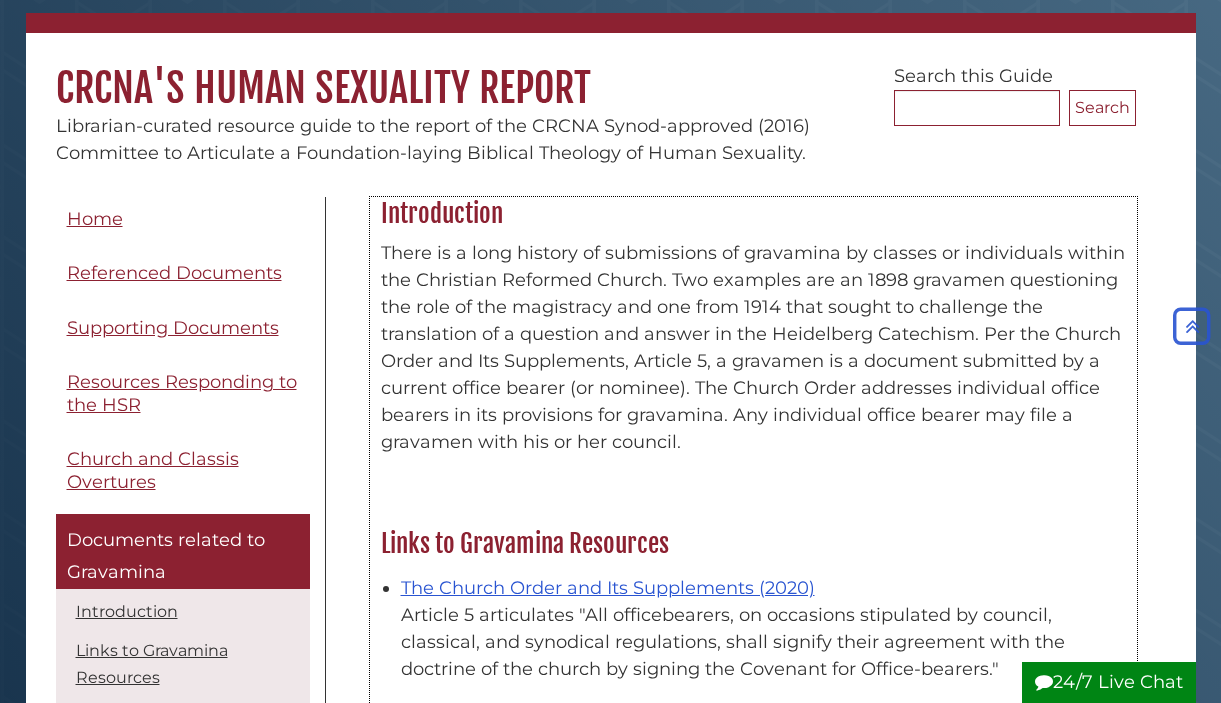 scroll, scrollTop: 120, scrollLeft: 0, axis: vertical 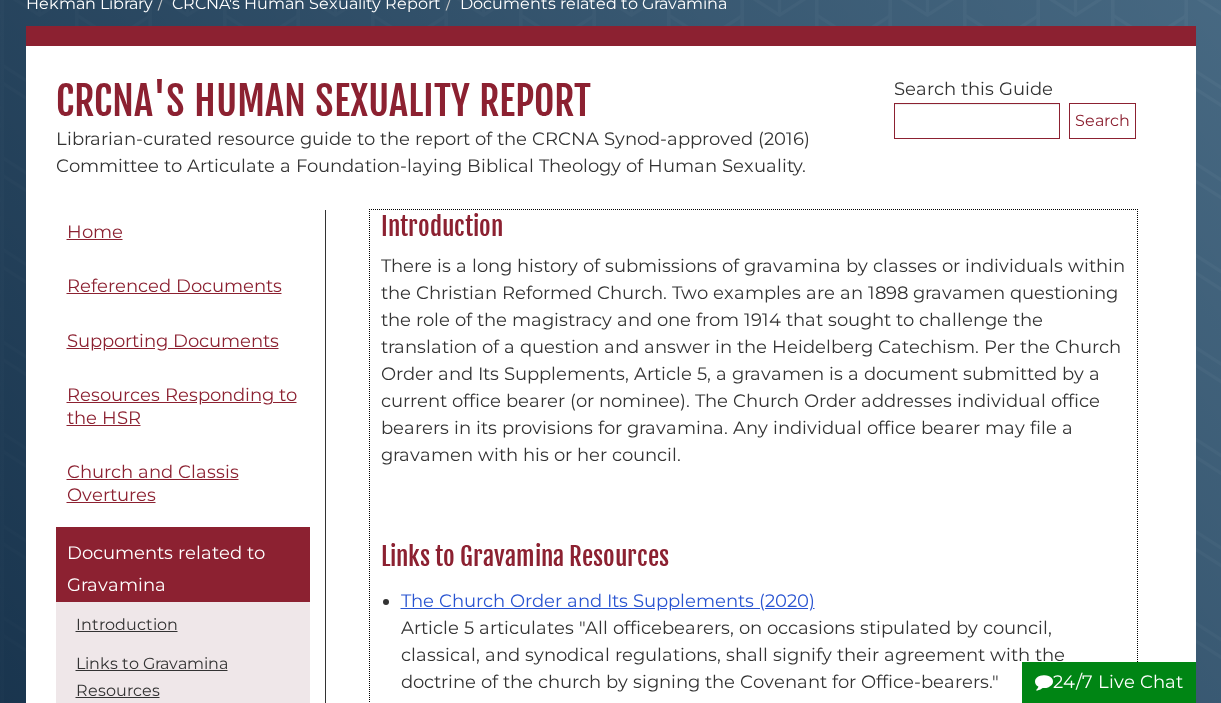 click on "There is a long history of submissions of gravamina by classes or individuals within the Christian Reformed Church. Two examples are an 1898 gravamen questioning the role of the magistracy and one from 1914 that sought to challenge the translation of a question and answer in the Heidelberg Catechism. Per the Church Order and Its Supplements, Article 5, a gravamen is a document submitted by a current office bearer (or nominee). The Church Order addresses individual office bearers in its provisions for gravamina. Any individual office bearer may file a gravamen with his or her council." at bounding box center [753, 361] 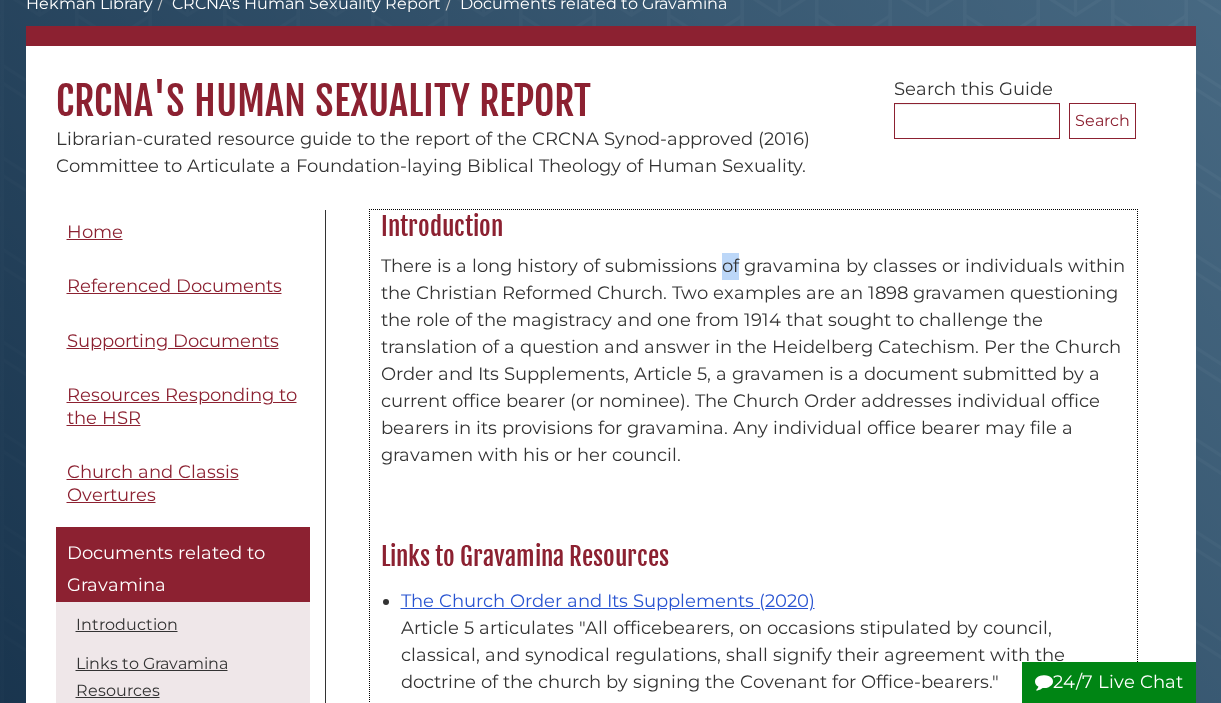 click on "There is a long history of submissions of gravamina by classes or individuals within the Christian Reformed Church. Two examples are an 1898 gravamen questioning the role of the magistracy and one from 1914 that sought to challenge the translation of a question and answer in the Heidelberg Catechism. Per the Church Order and Its Supplements, Article 5, a gravamen is a document submitted by a current office bearer (or nominee). The Church Order addresses individual office bearers in its provisions for gravamina. Any individual office bearer may file a gravamen with his or her council." at bounding box center (753, 361) 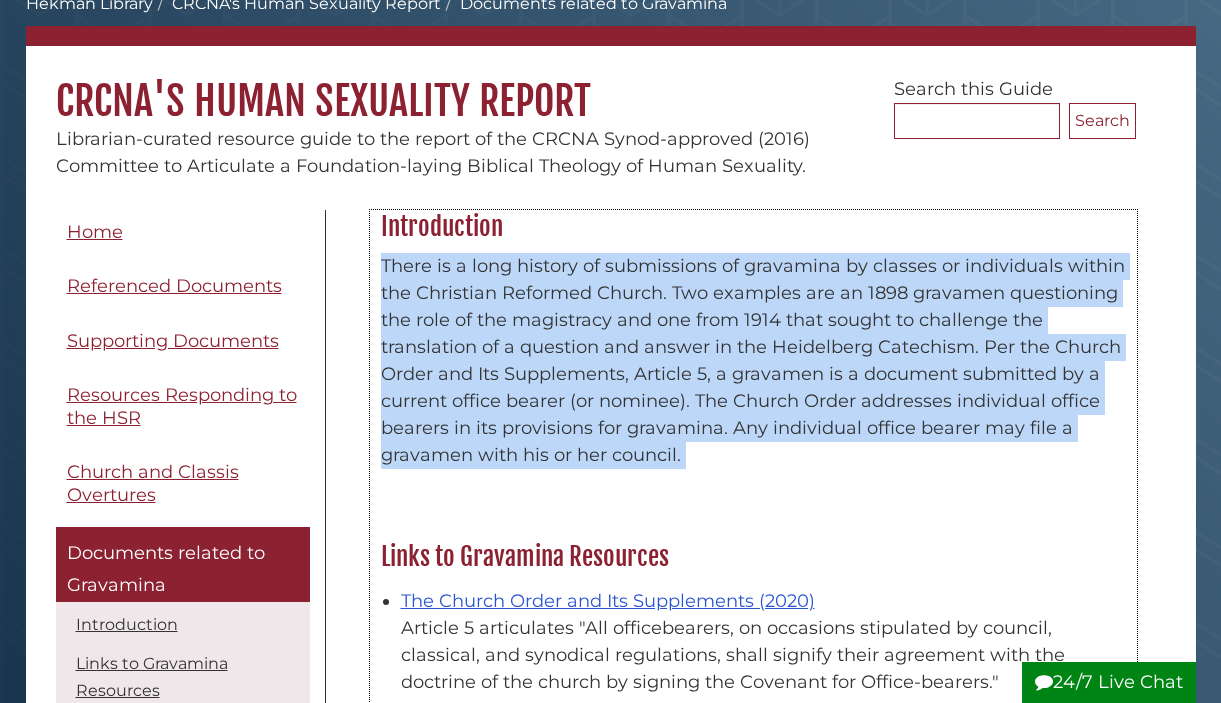 click on "There is a long history of submissions of gravamina by classes or individuals within the Christian Reformed Church. Two examples are an 1898 gravamen questioning the role of the magistracy and one from 1914 that sought to challenge the translation of a question and answer in the Heidelberg Catechism. Per the Church Order and Its Supplements, Article 5, a gravamen is a document submitted by a current office bearer (or nominee). The Church Order addresses individual office bearers in its provisions for gravamina. Any individual office bearer may file a gravamen with his or her council." at bounding box center (753, 361) 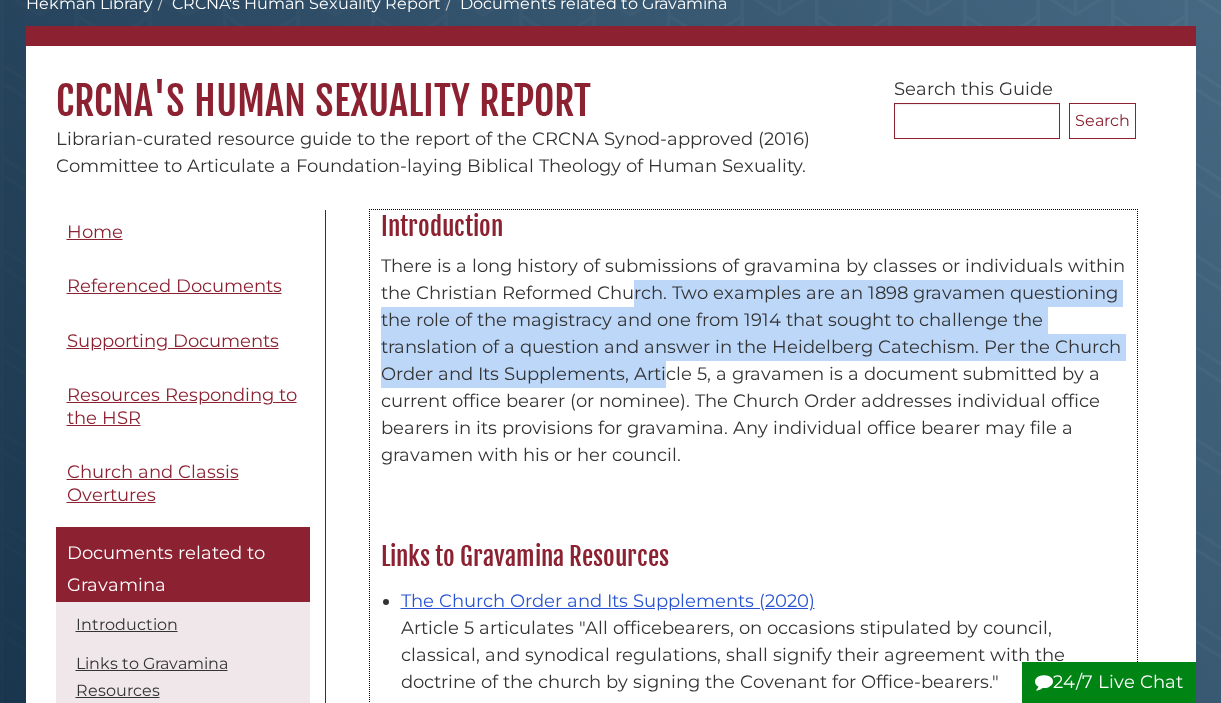 drag, startPoint x: 667, startPoint y: 375, endPoint x: 633, endPoint y: 301, distance: 81.437096 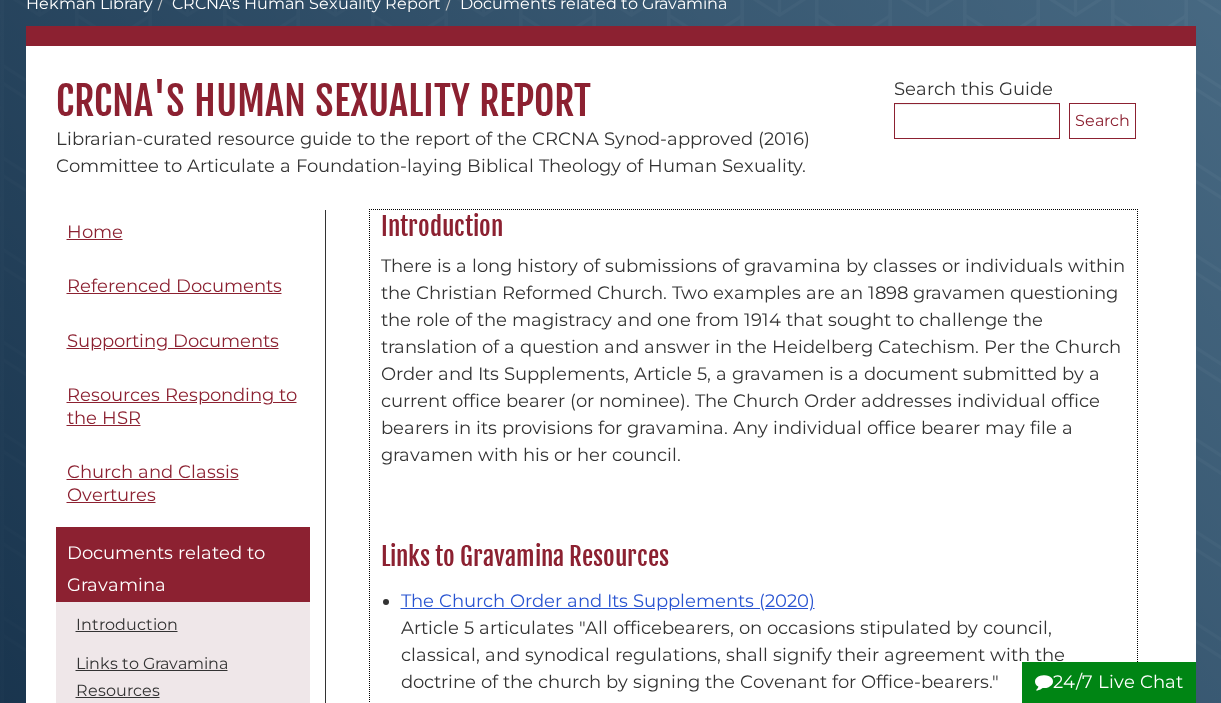 click on "Introduction" at bounding box center (753, 227) 